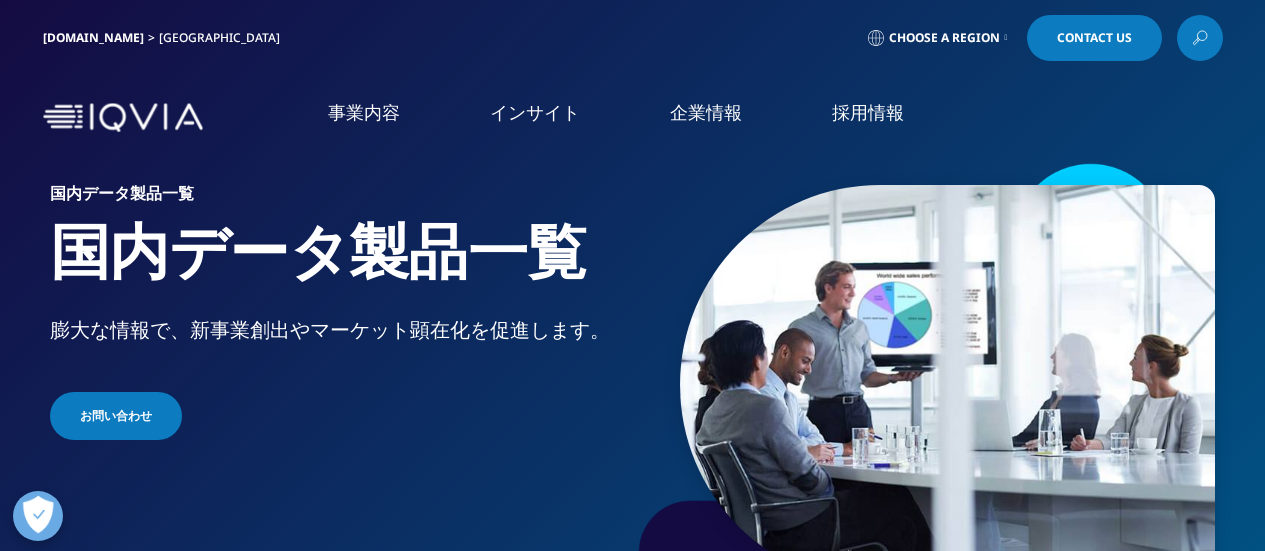 scroll, scrollTop: 479, scrollLeft: 0, axis: vertical 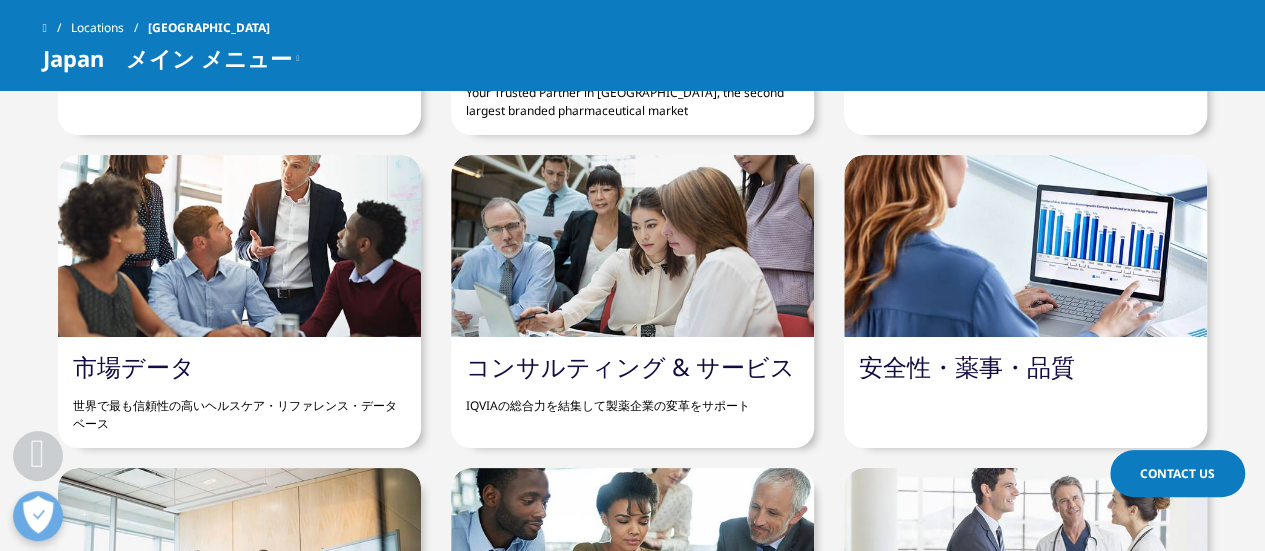 click at bounding box center (239, 246) 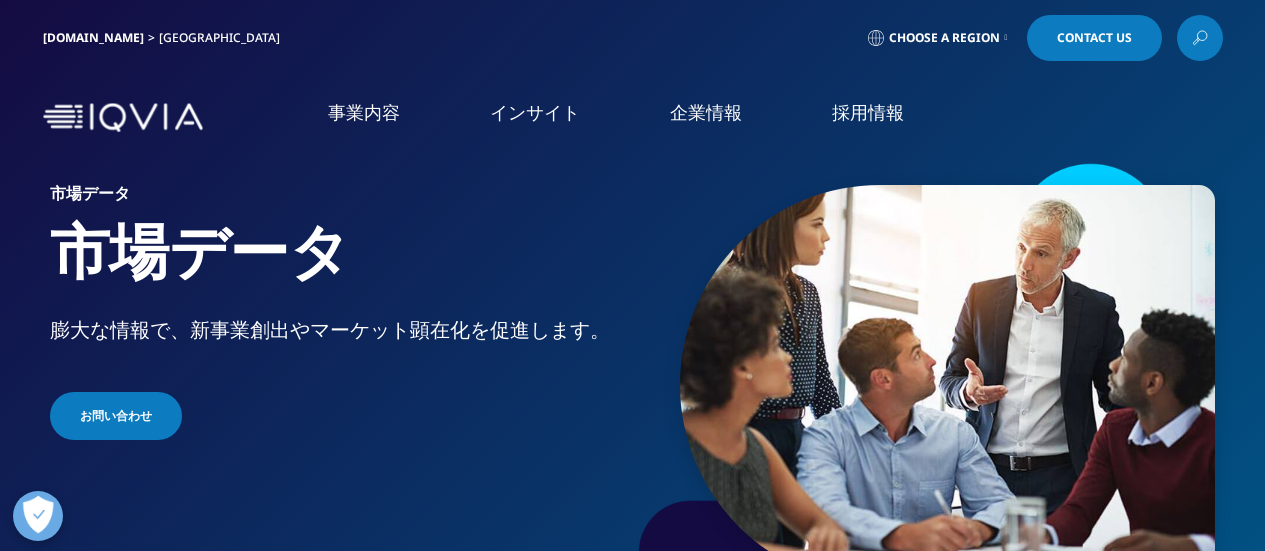 scroll, scrollTop: 422, scrollLeft: 0, axis: vertical 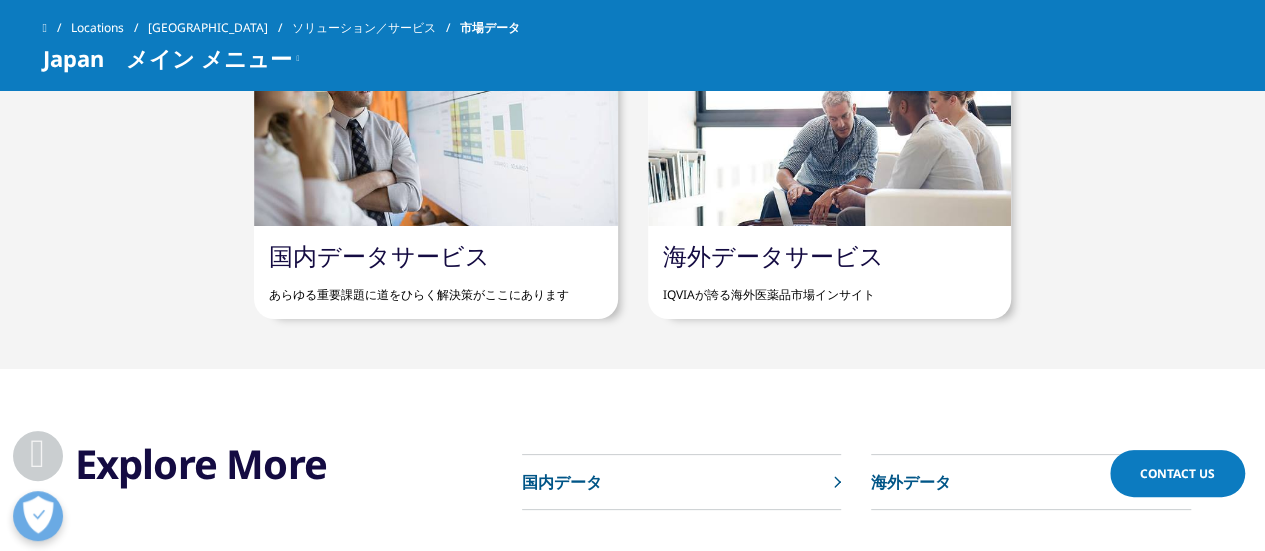 click at bounding box center (435, 135) 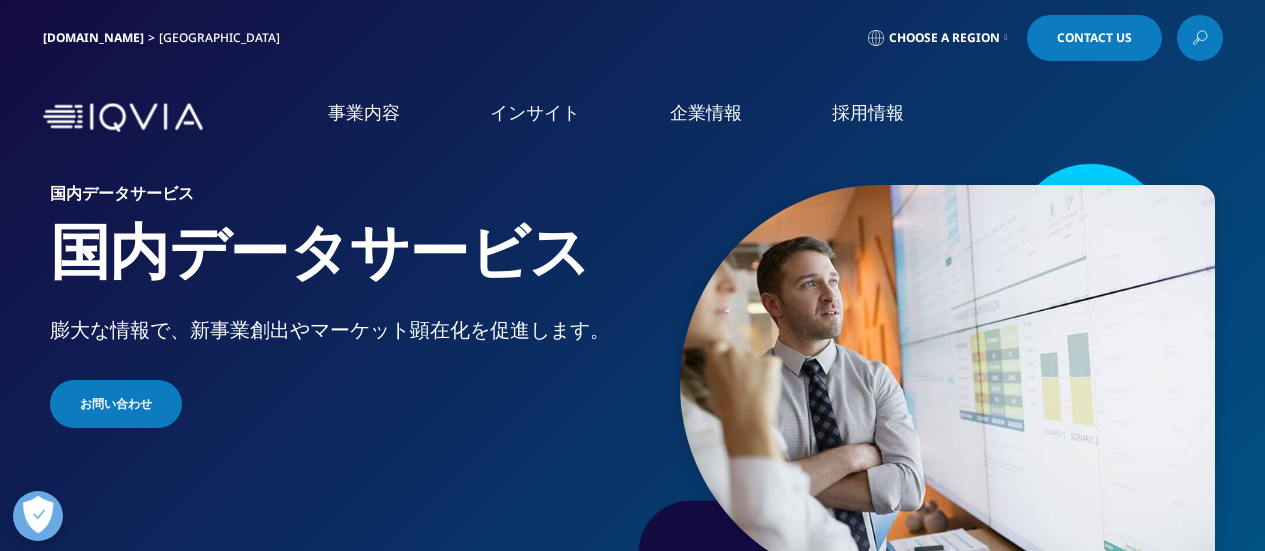 scroll, scrollTop: 322, scrollLeft: 0, axis: vertical 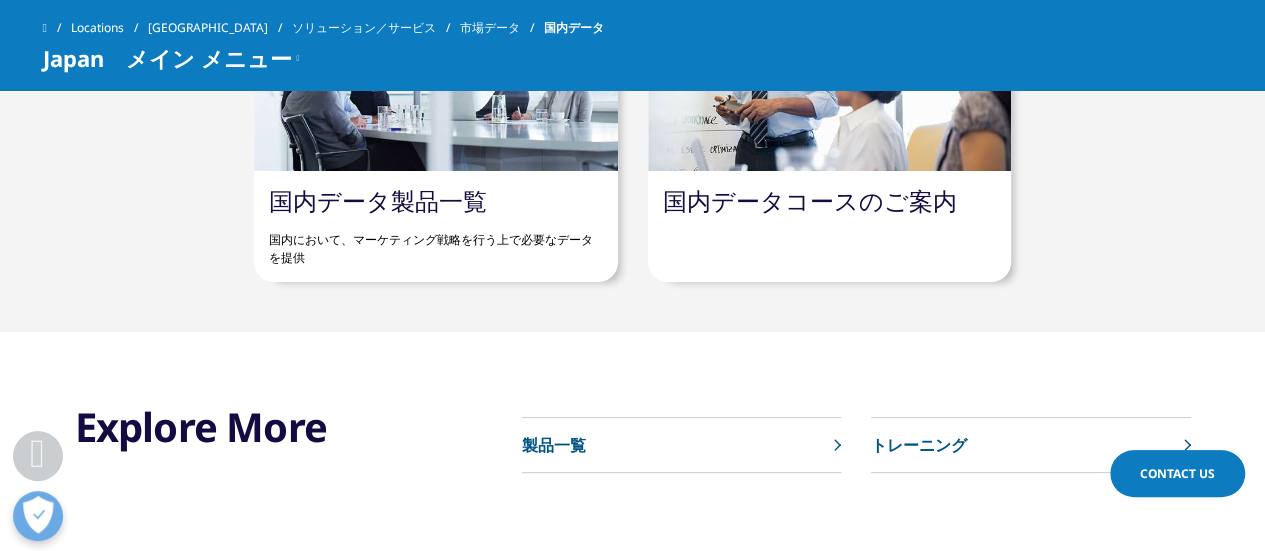 click on "国内データ製品一覧
国内において、マーケティング戦略を行う上で必要なデータを提供" at bounding box center [435, 226] 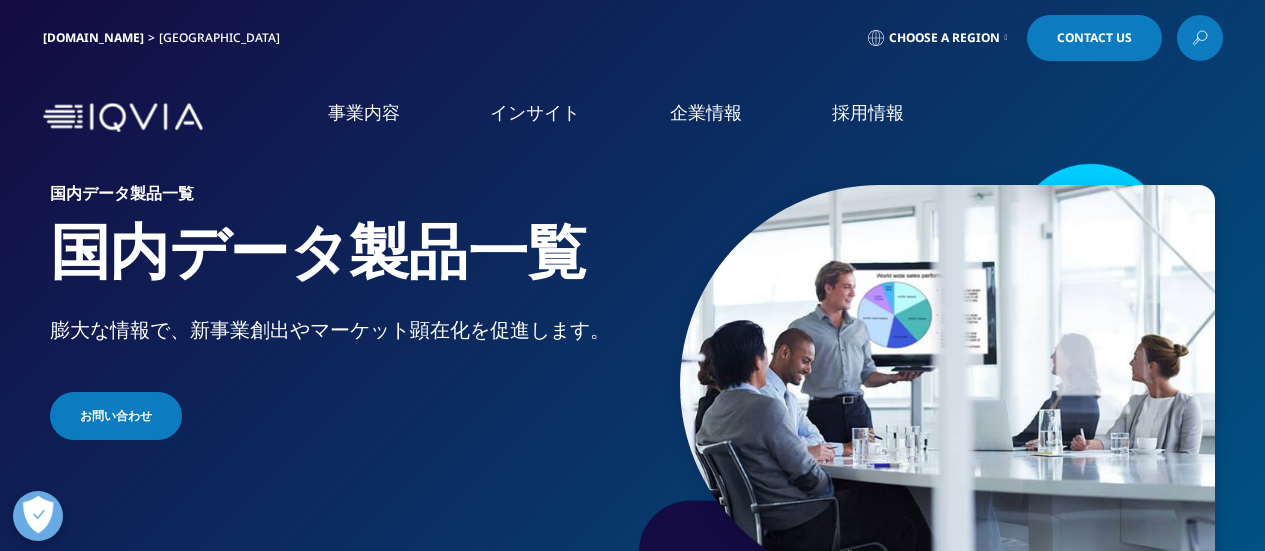 scroll, scrollTop: 0, scrollLeft: 0, axis: both 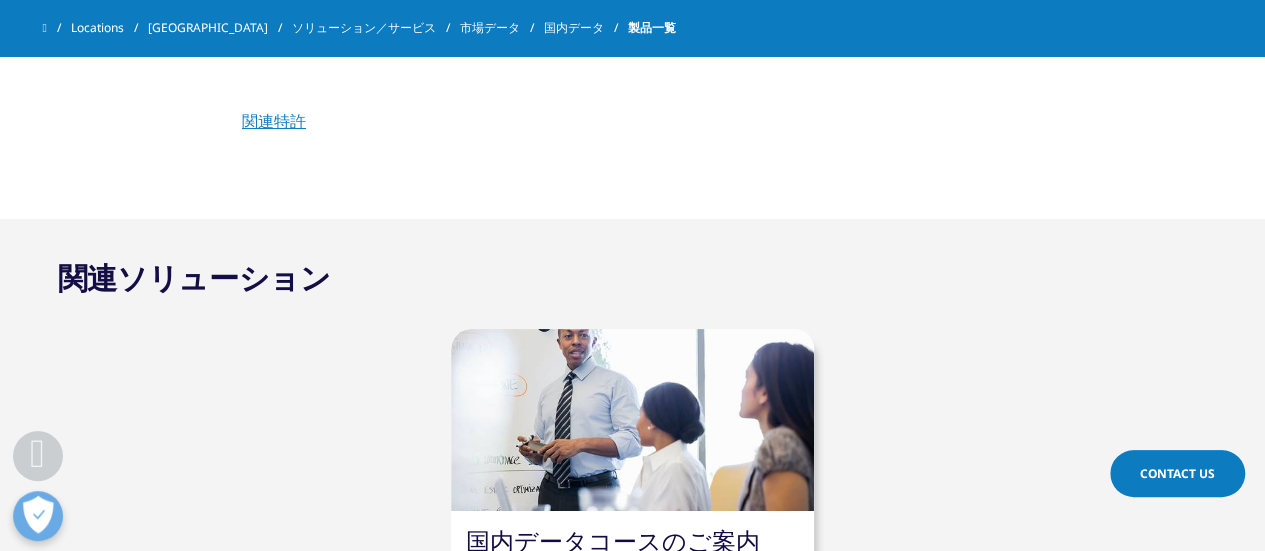 click at bounding box center (632, 420) 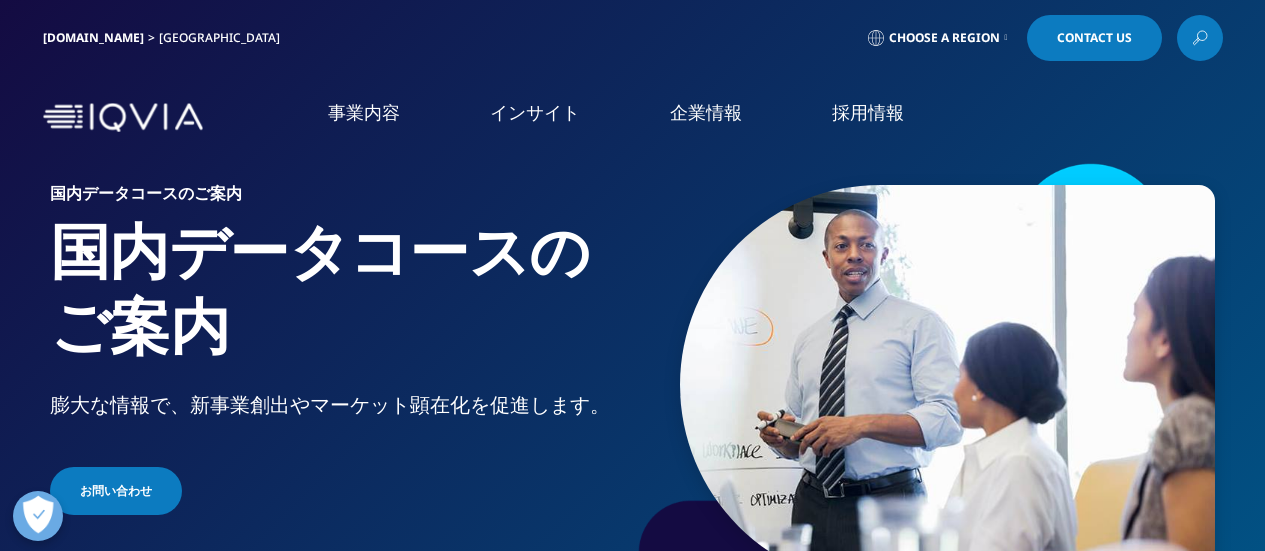 scroll, scrollTop: 374, scrollLeft: 0, axis: vertical 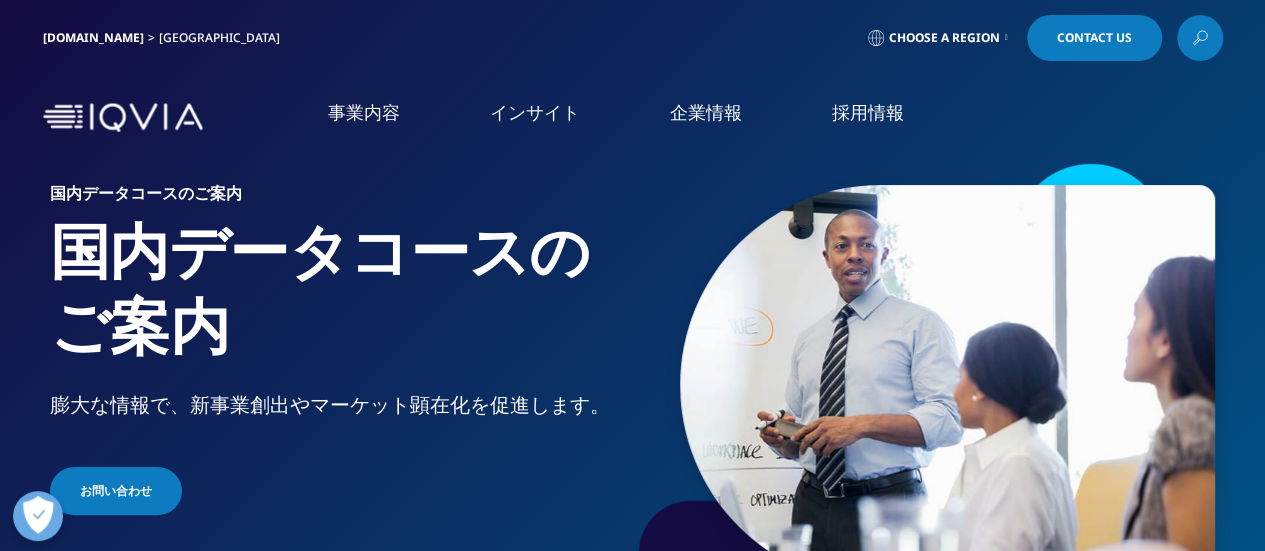 click on "概要" at bounding box center (175, 347) 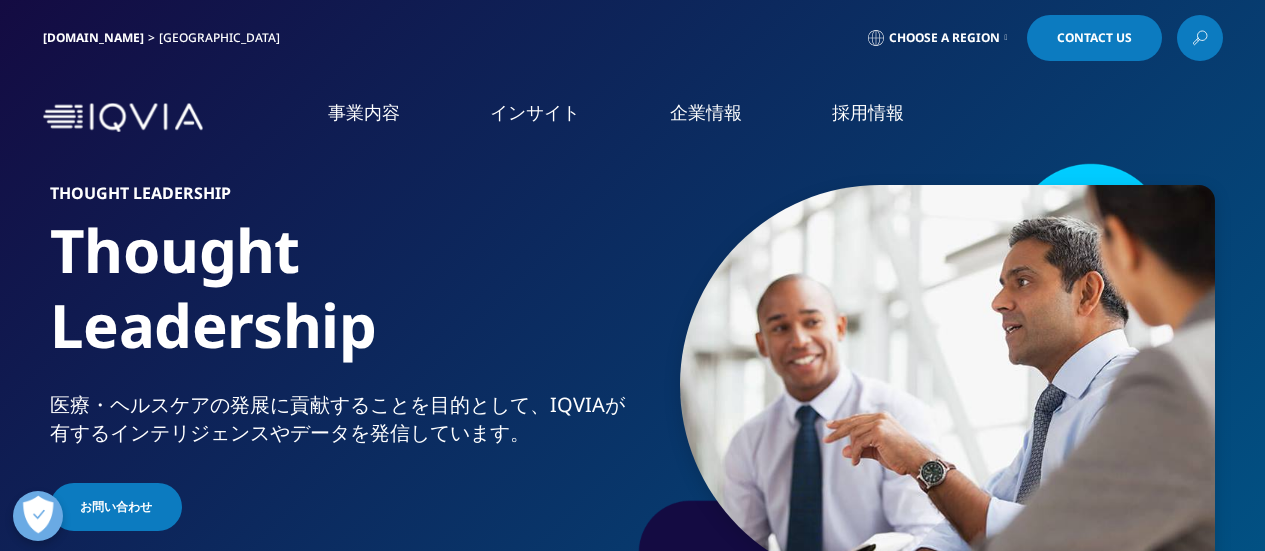scroll, scrollTop: 0, scrollLeft: 0, axis: both 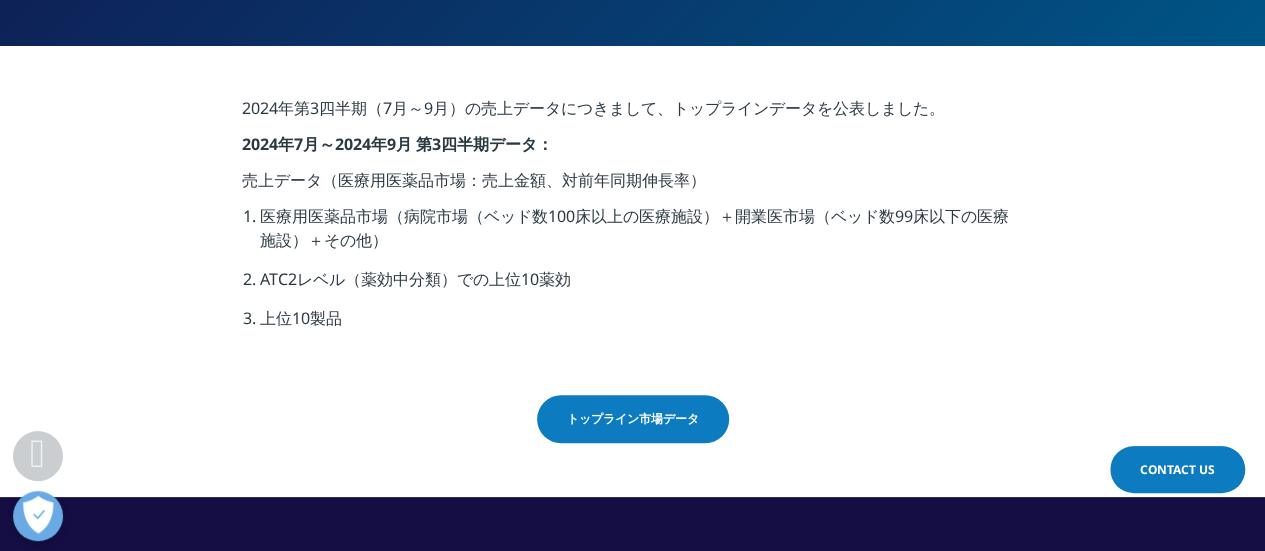 click on "トップライン市場データ" at bounding box center (633, 419) 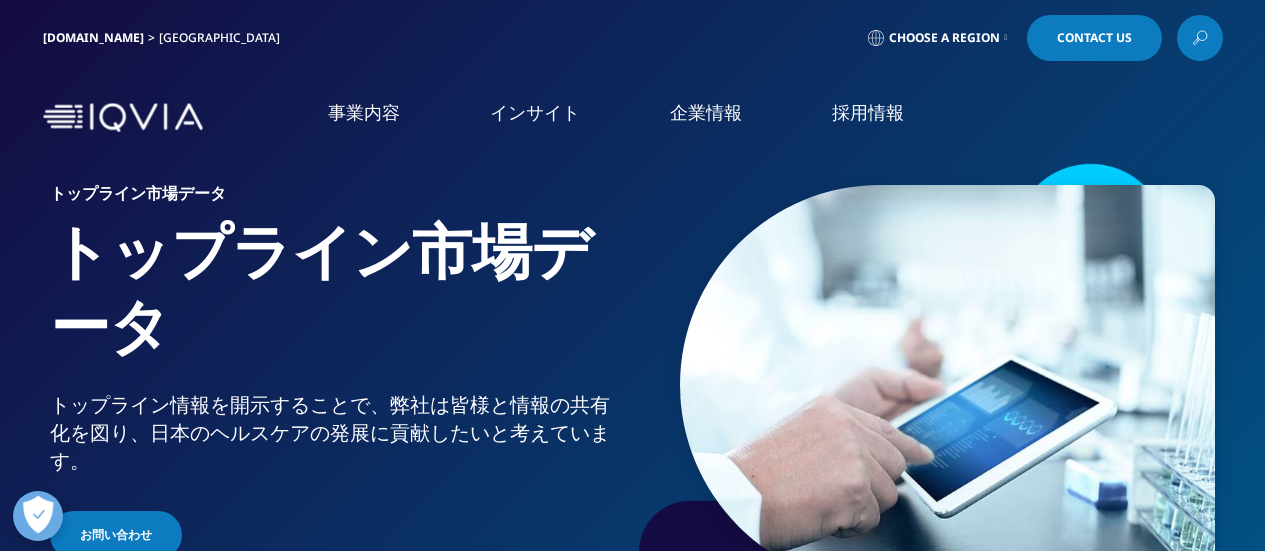 scroll, scrollTop: 434, scrollLeft: 0, axis: vertical 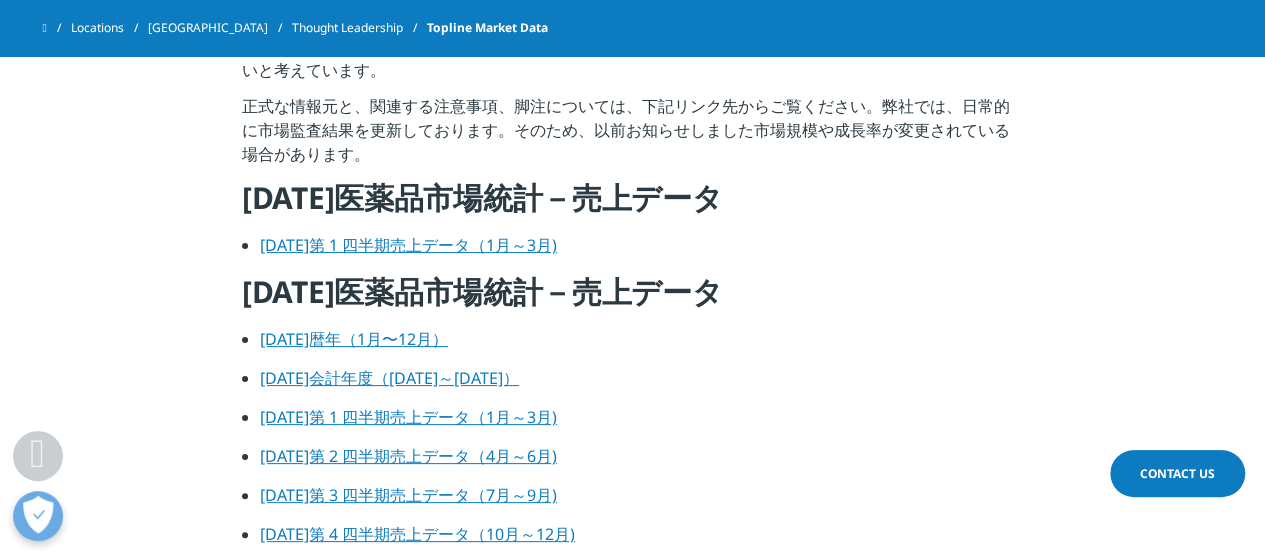 click on "2025年第 1 四半期売上データ（1月～3月)" at bounding box center [408, 245] 